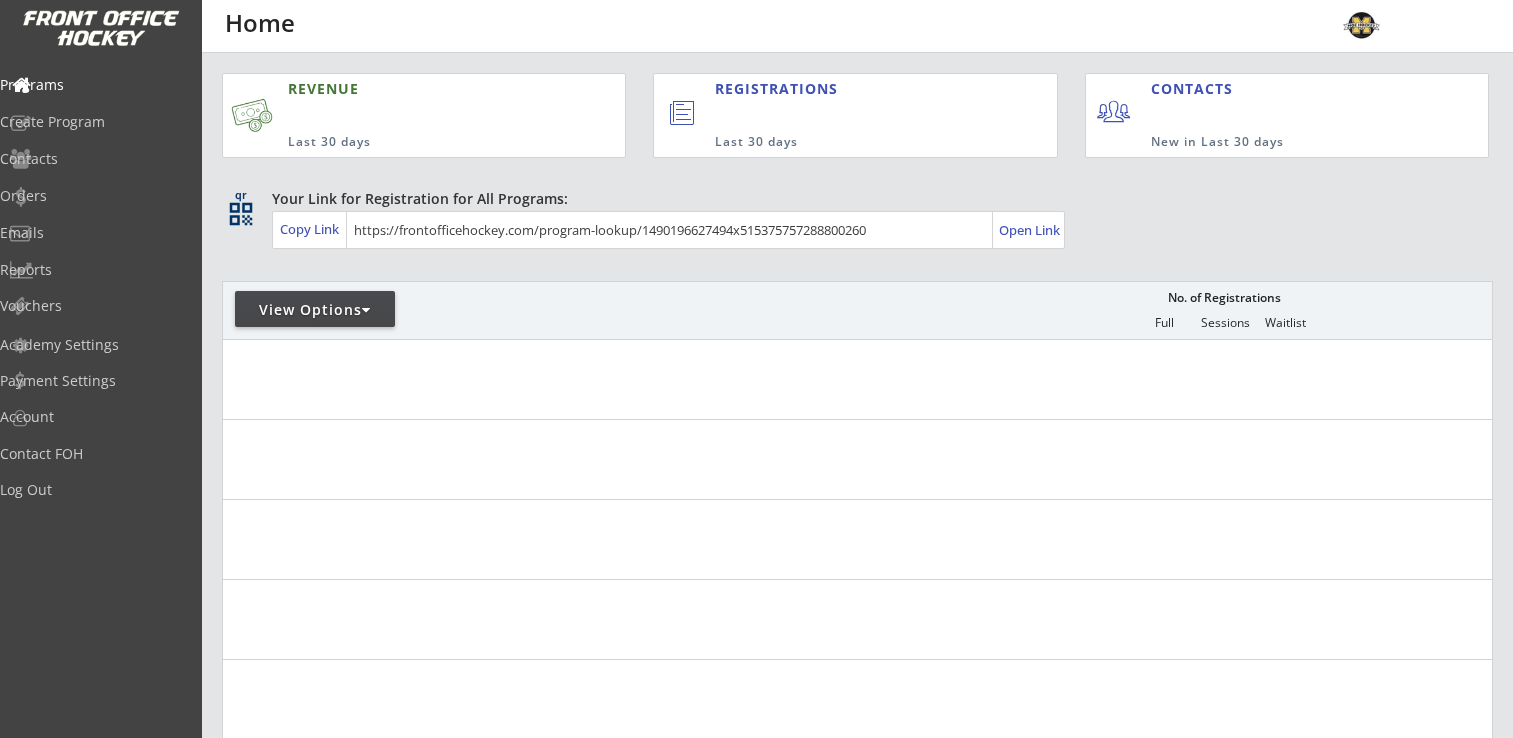 scroll, scrollTop: 0, scrollLeft: 0, axis: both 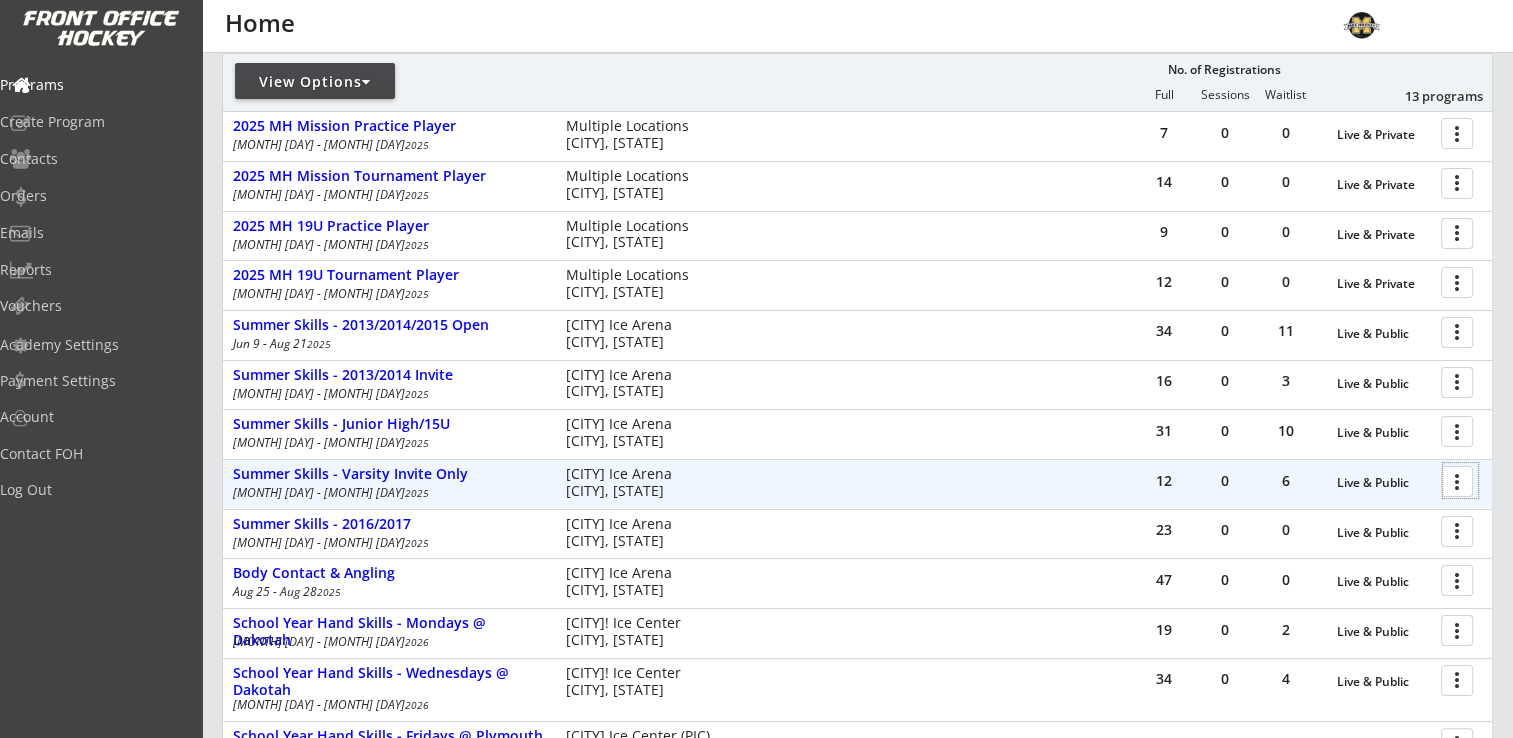 click at bounding box center (1460, 480) 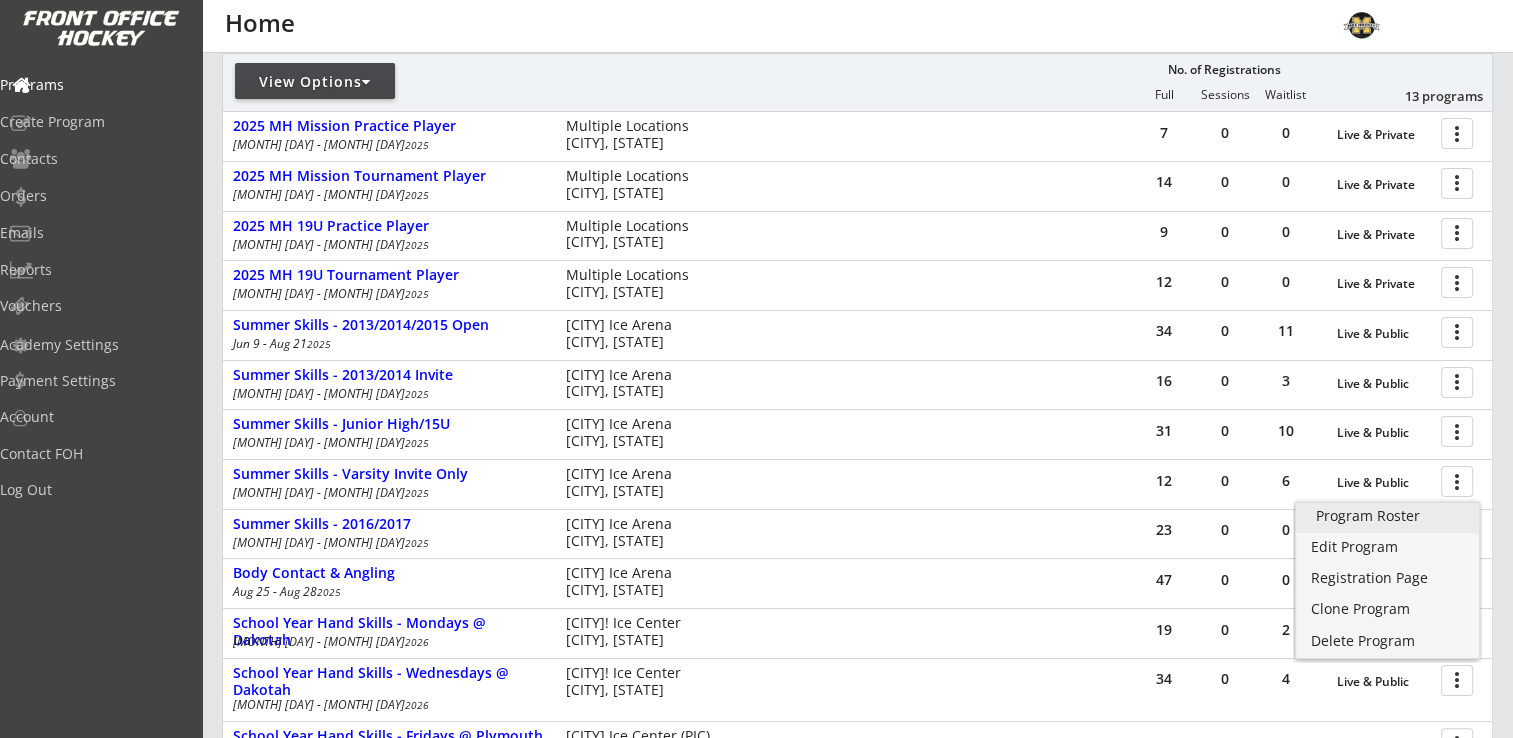 click on "Program Roster" at bounding box center (1387, 516) 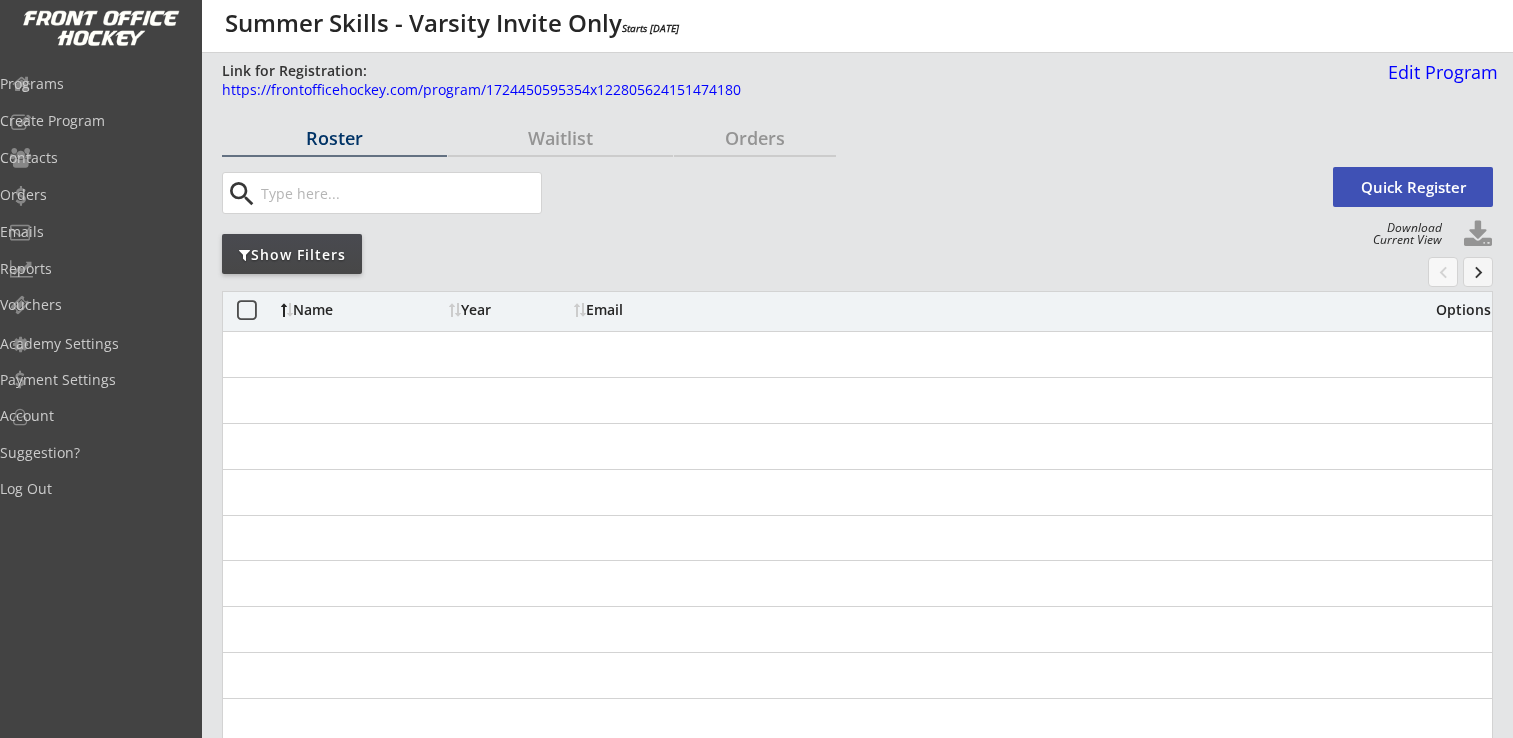 scroll, scrollTop: 0, scrollLeft: 0, axis: both 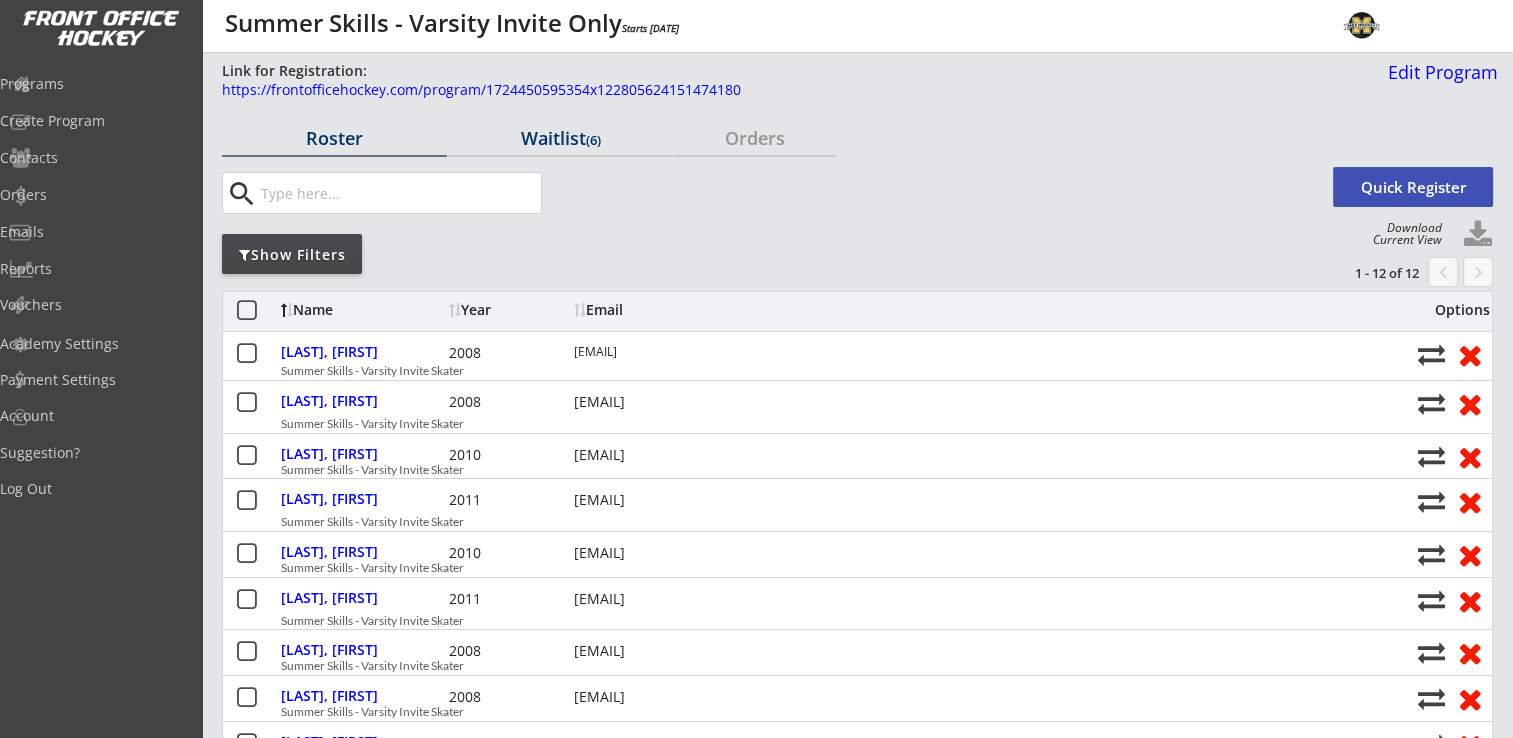 click on "Waitlist   (6)" at bounding box center (334, 139) 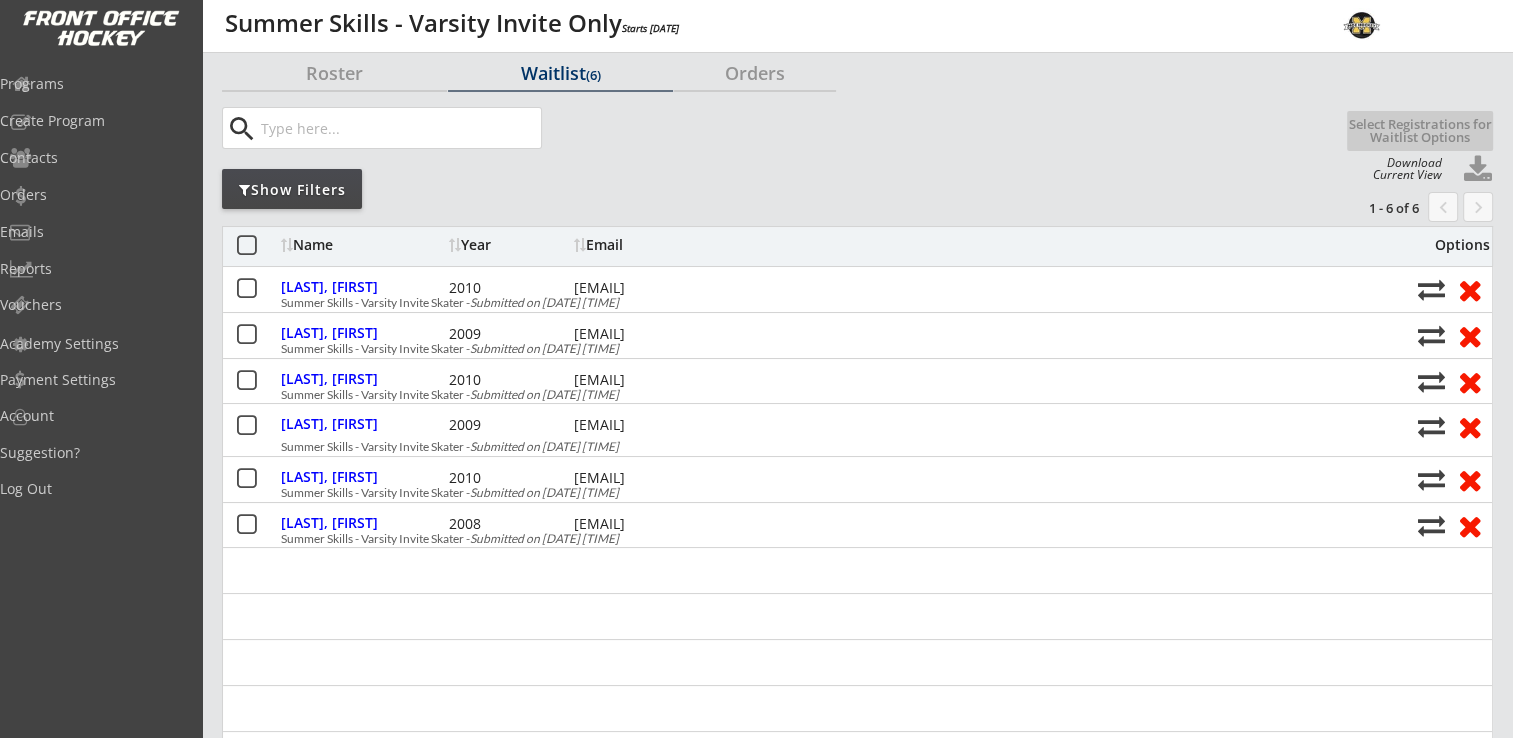 scroll, scrollTop: 100, scrollLeft: 0, axis: vertical 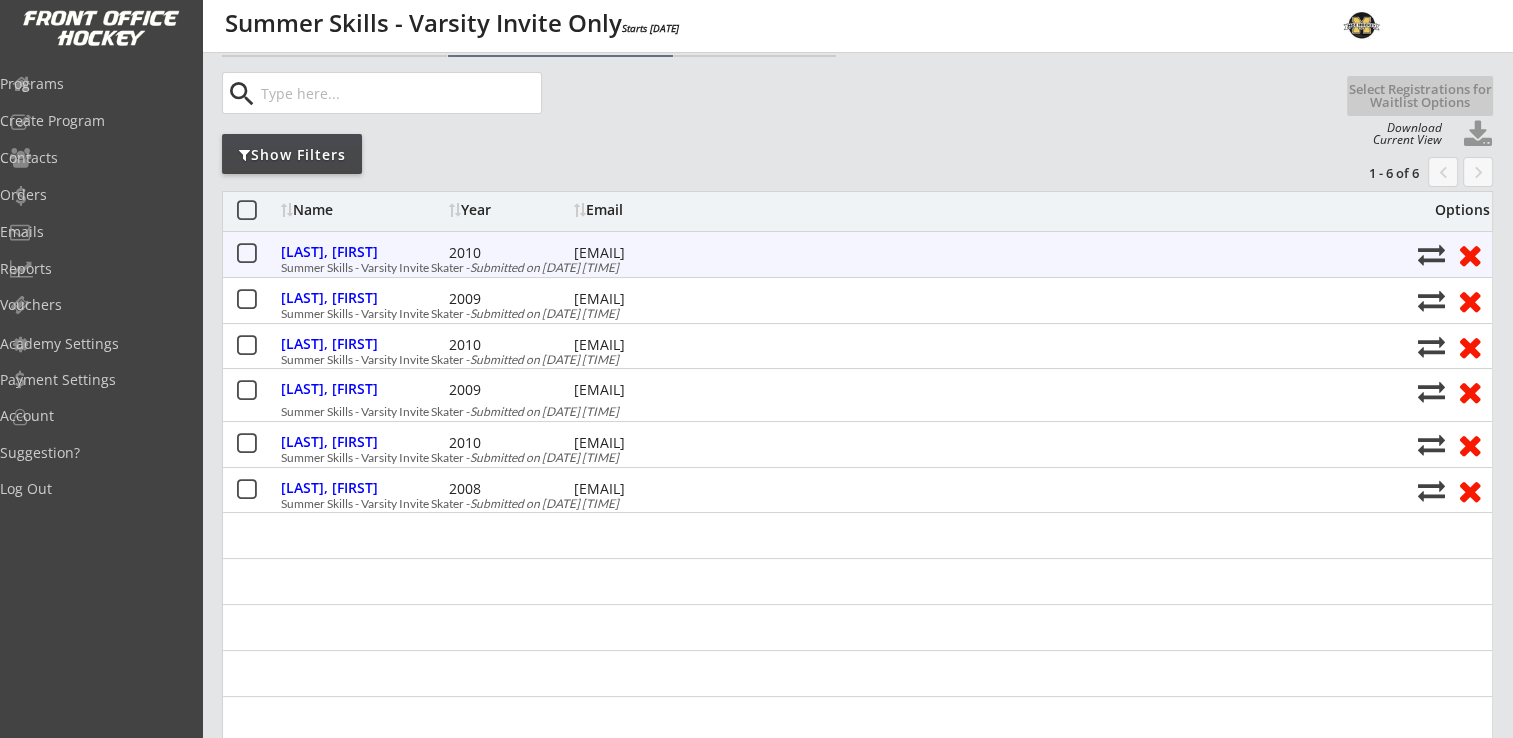 click at bounding box center [1431, 254] 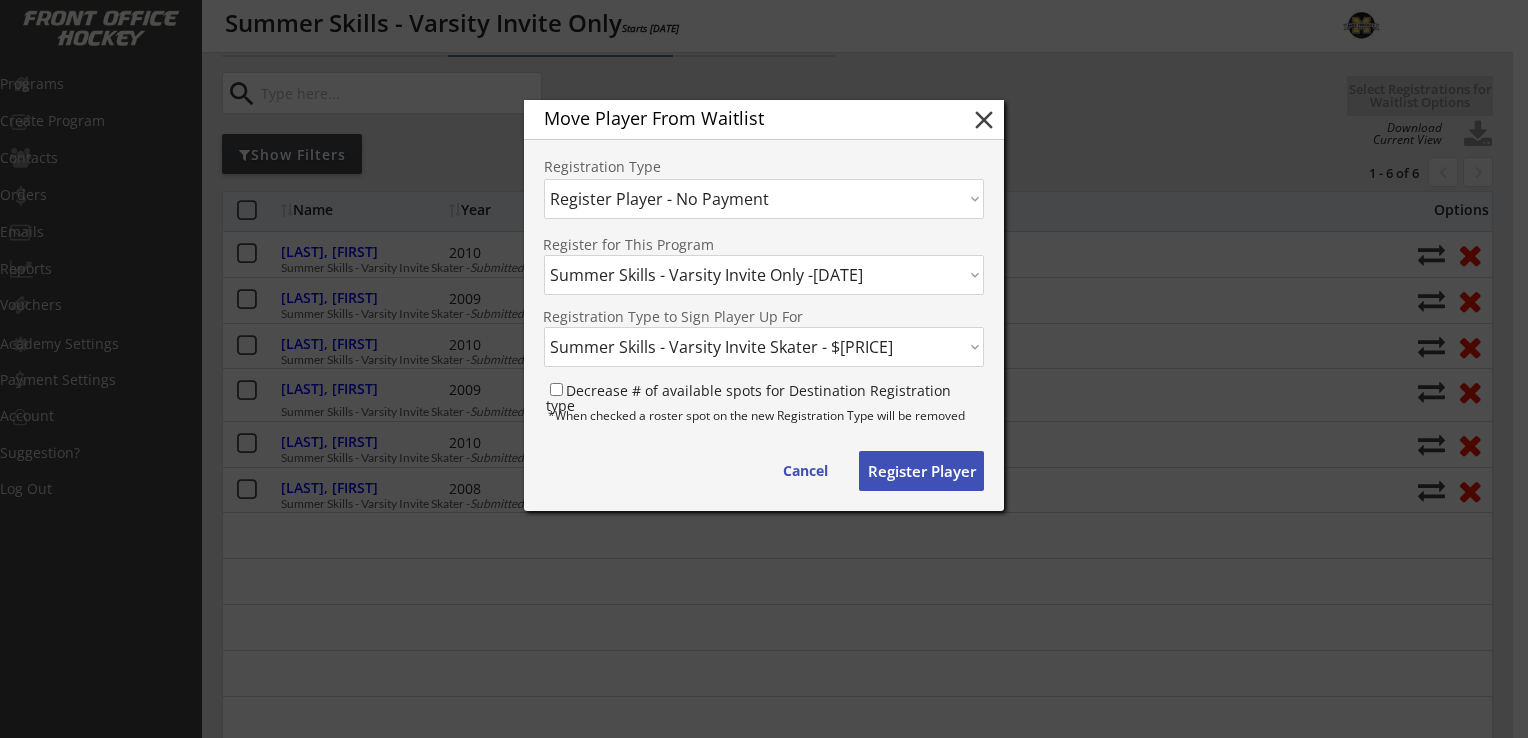 click on "REGISTRATION TYPE Summer Skills - Varsity Invite Skater - $[PRICE]" at bounding box center (764, 275) 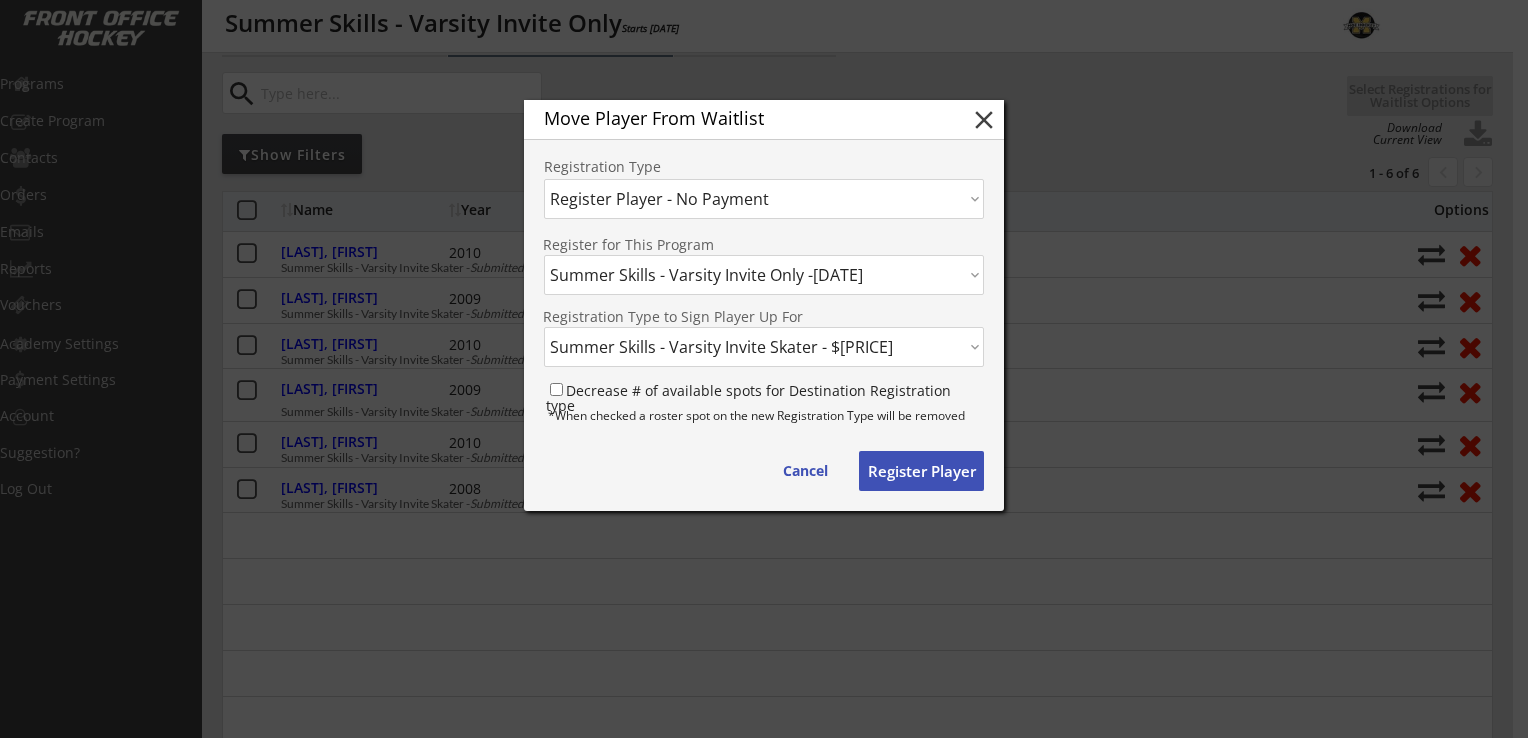 click on "Register for This Program PROGRAM Gustavus Golf Camp [DATE], [YEAR] -[DATE] Gustavus Golf Camp (Junior Camp) -[DATE] Gustavus Golf Camp (Team Camp) -[DATE] Gustavus Golf Camp (Junior Camp)  -[DATE] Gustavus Golf Camp (Team Camp)   -[DATE] Gustavus Golf Camp [YEAR] (Junior Camp)  -[DATE] School Year Hand Skills - Wednesdays @ Dakotah Ice Arena  -[DATE] School Year Hand Skills - Mondays @ Plymouth Ice Center  -[DATE] High School Training Ice -[DATE] [YEAR] [NUMBER]U Tournament Player -[DATE] [YEAR] [NUMBER]U Practice Player  -[DATE] Summer Skills - Varsity Invite Only -[DATE] Summer Skills - Junior High/[NUMBER]U -[DATE] Summer Skills - [YEAR]/[YEAR]  -[DATE] Summer Skills - [YEAR]/[YEAR]  -[DATE] Jump Start Hand Skills - Thursdays @ Braemar -[DATE] May Small Group Training -[DATE] School Year Hand Skills - Mondays @ Mankato  -[DATE] School Year Hand Skills - Wednesdays @ Dakotah  -[DATE] School Year Hand Skills - Fridays @ Plymouth  -[DATE] Body Contact & Angling -[DATE] [YEAR] MH Mission Tournament Player -[DATE]" at bounding box center [764, 334] 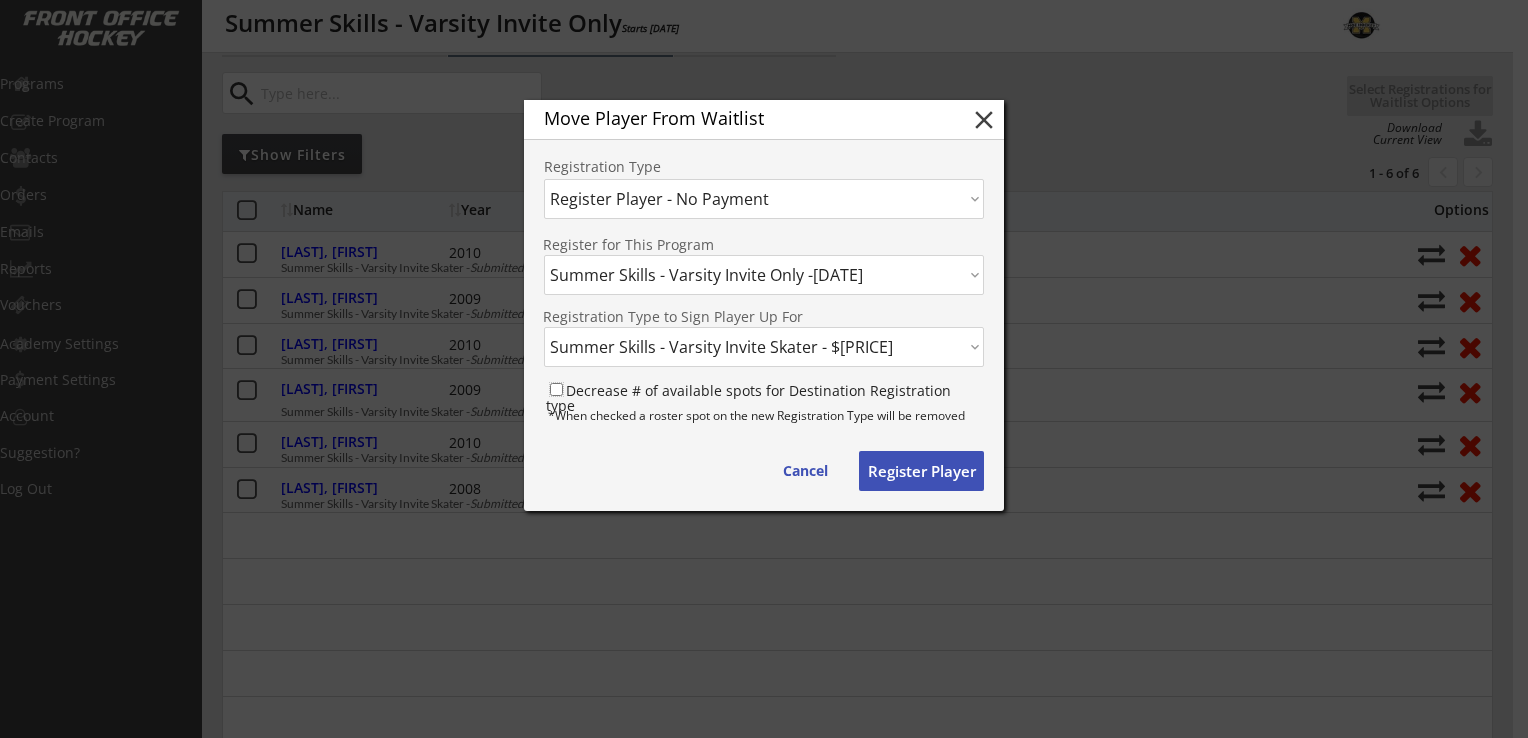 click on "Decrease # of available spots for Destination Registration type" at bounding box center (556, 389) 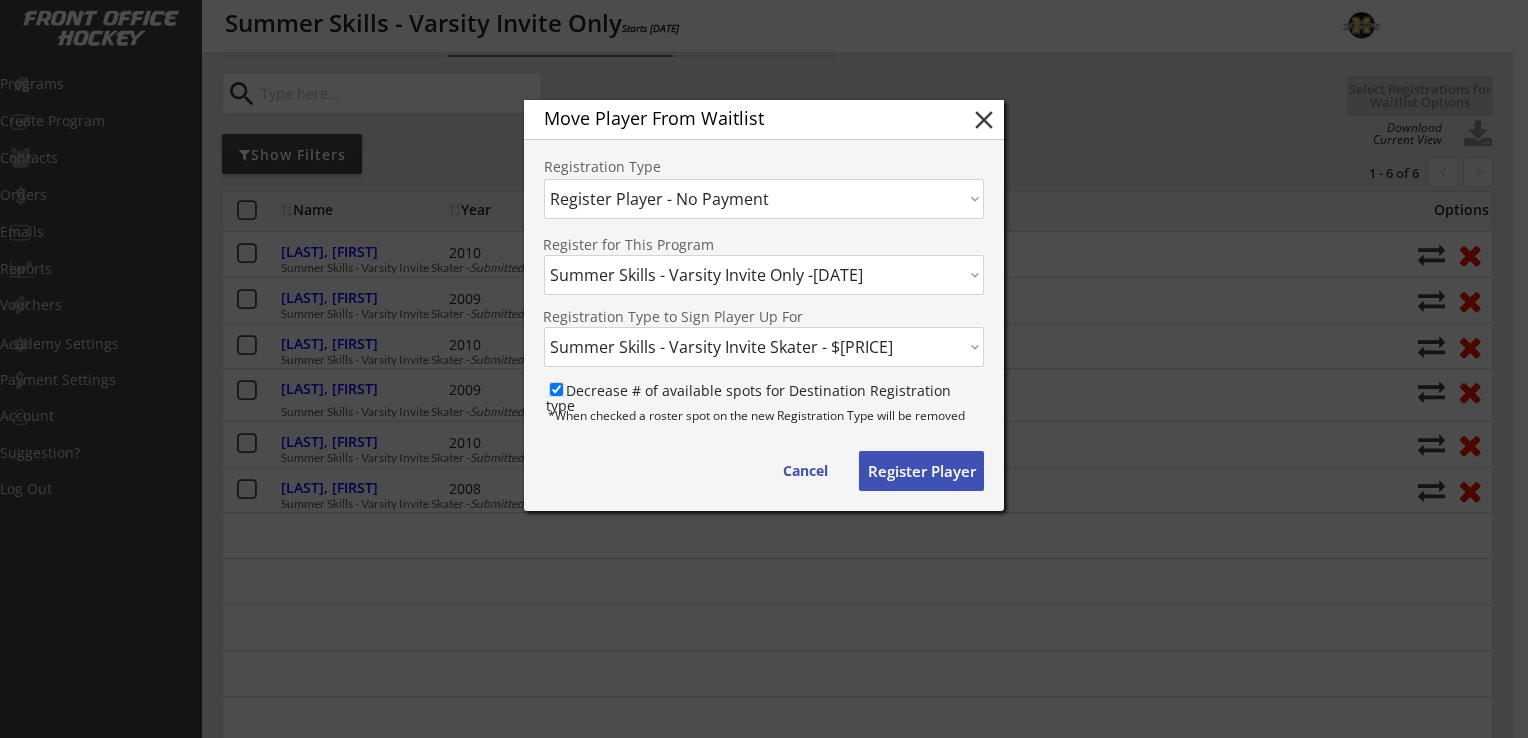 click on "Decrease # of available spots for Destination Registration type" at bounding box center [556, 389] 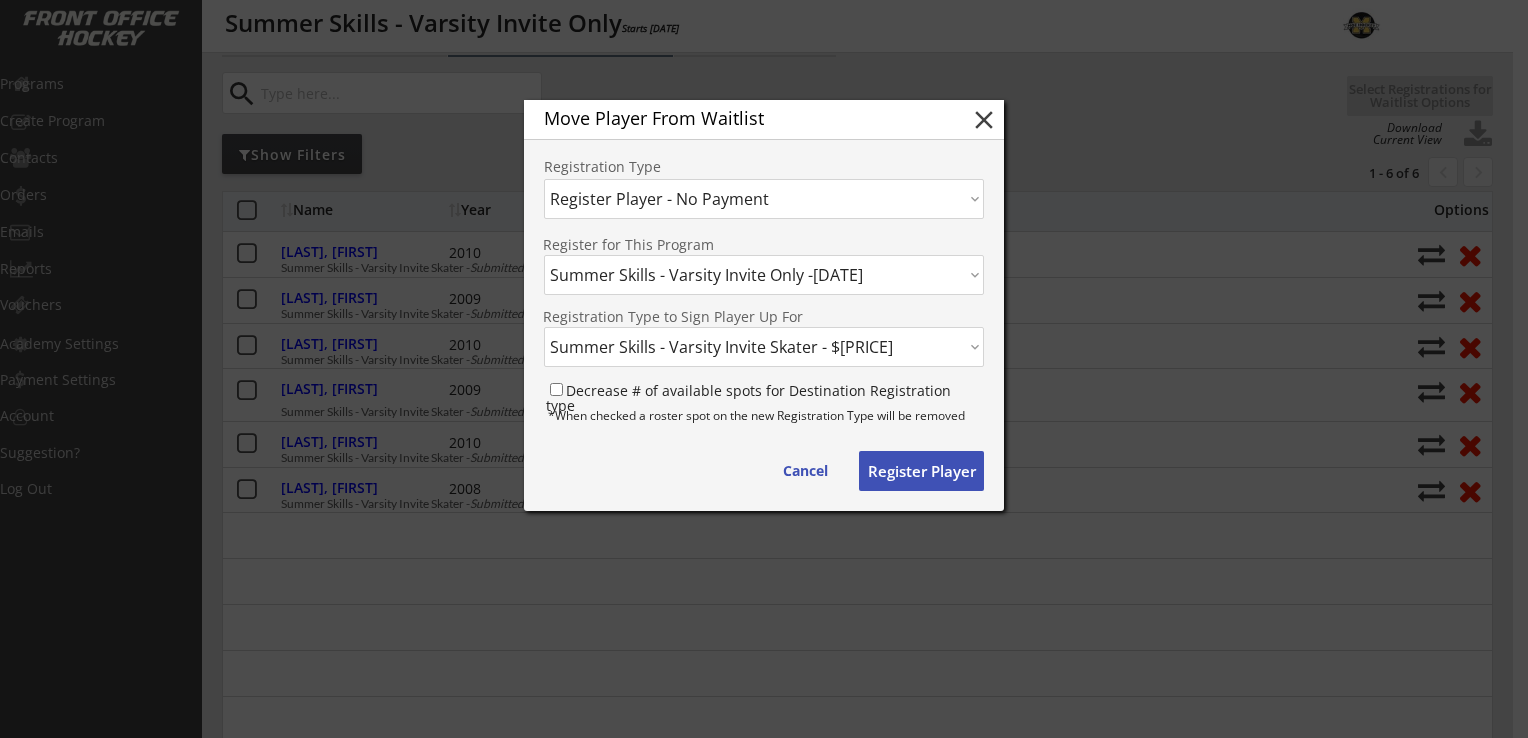 click on "Register Player" at bounding box center [805, 471] 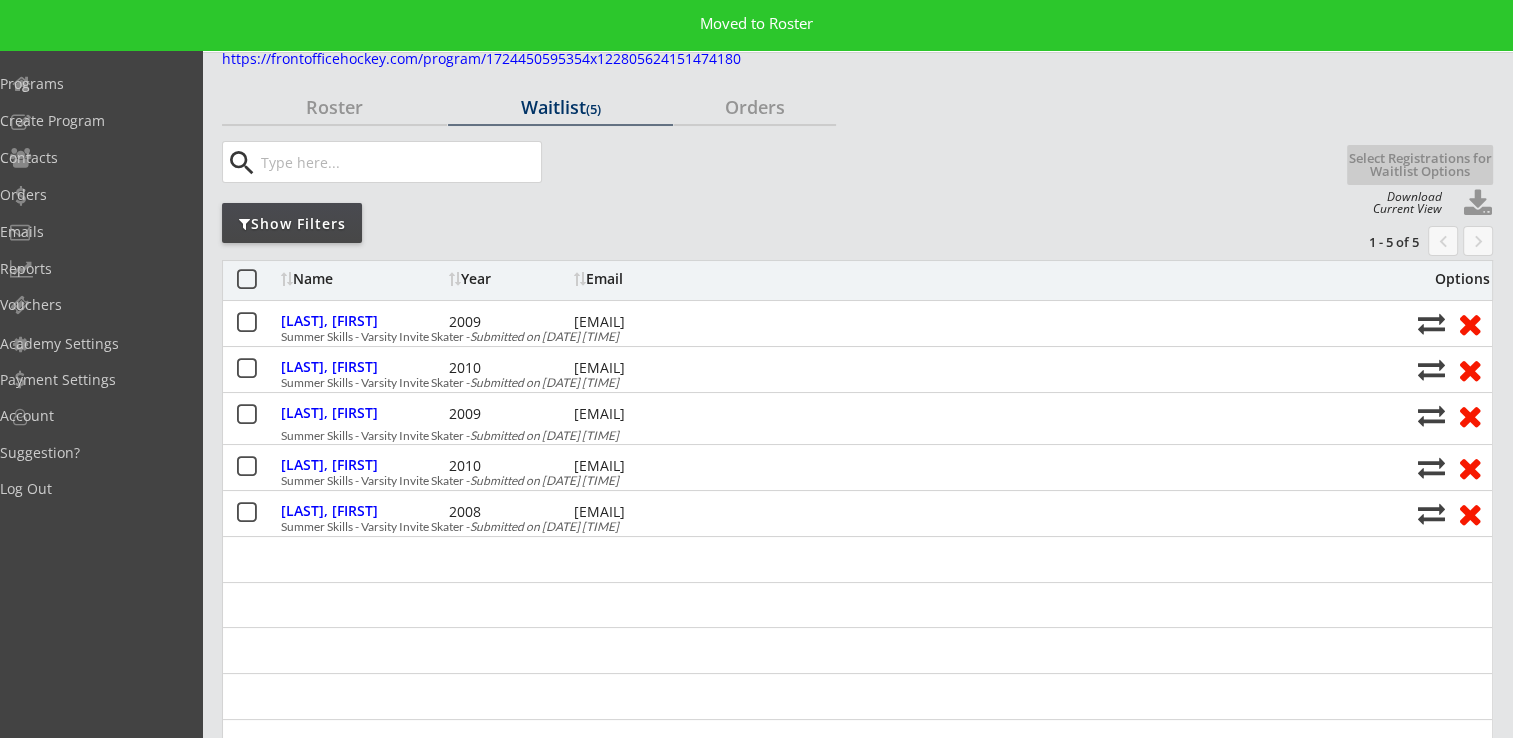 scroll, scrollTop: 0, scrollLeft: 0, axis: both 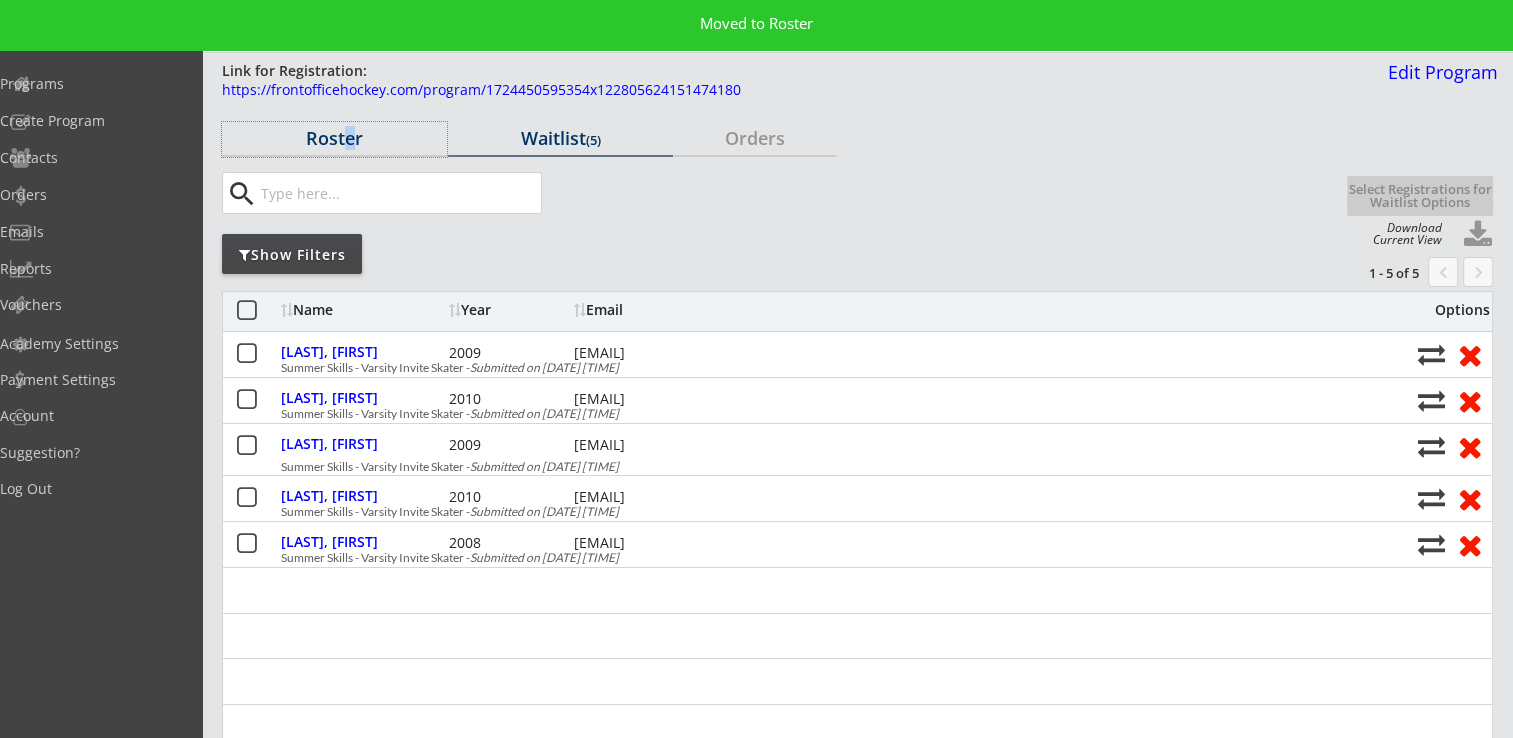 click on "Roster" at bounding box center [334, 138] 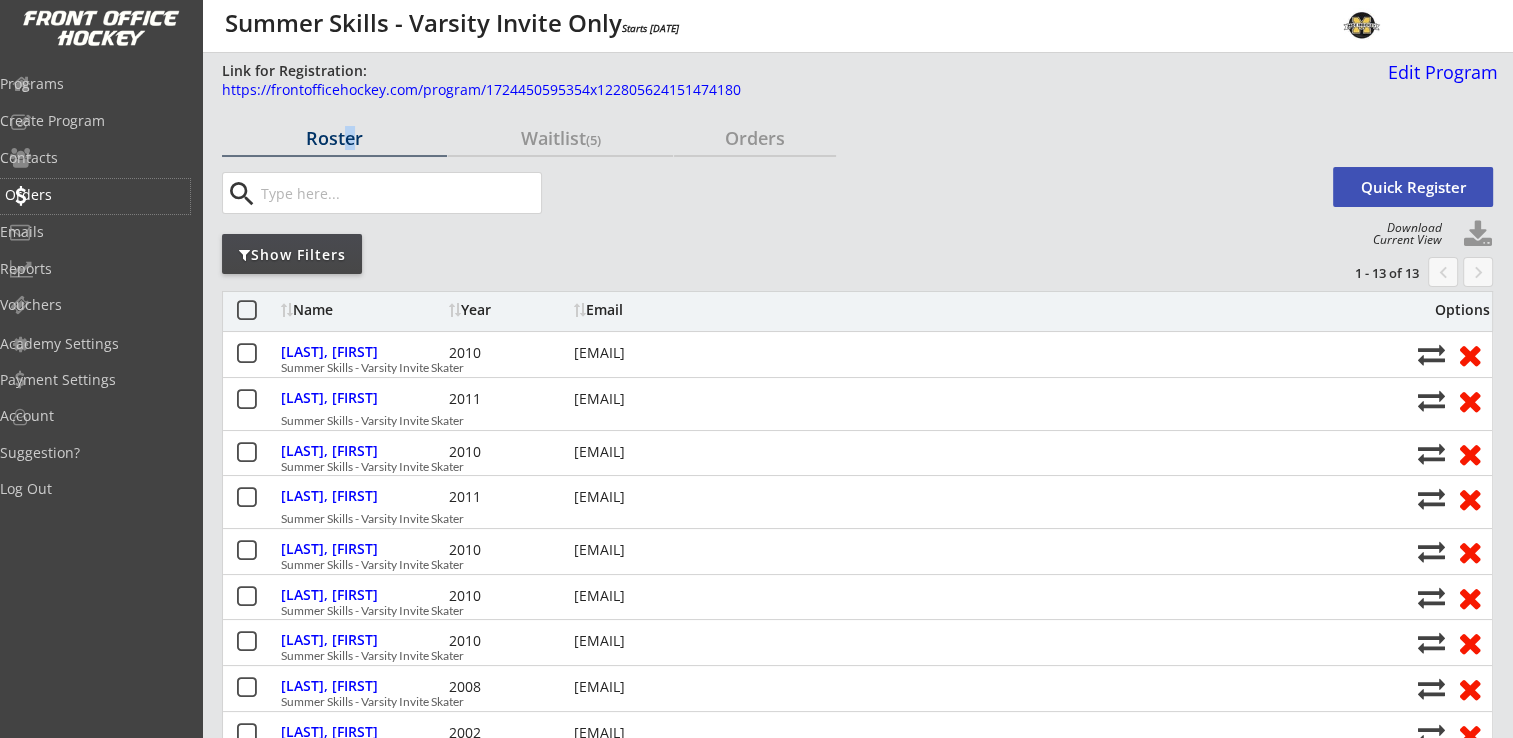 click on "Orders" at bounding box center (95, 195) 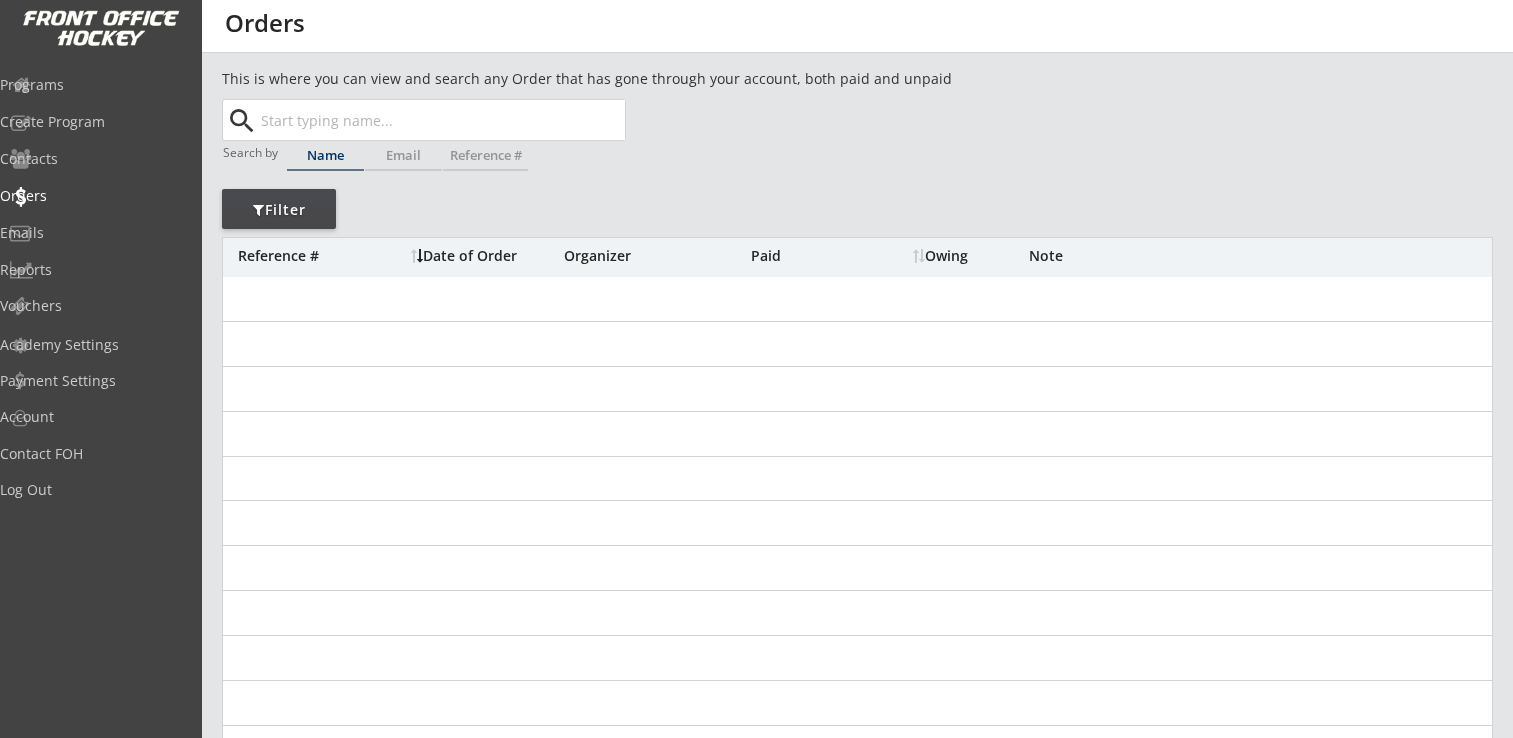 scroll, scrollTop: 0, scrollLeft: 0, axis: both 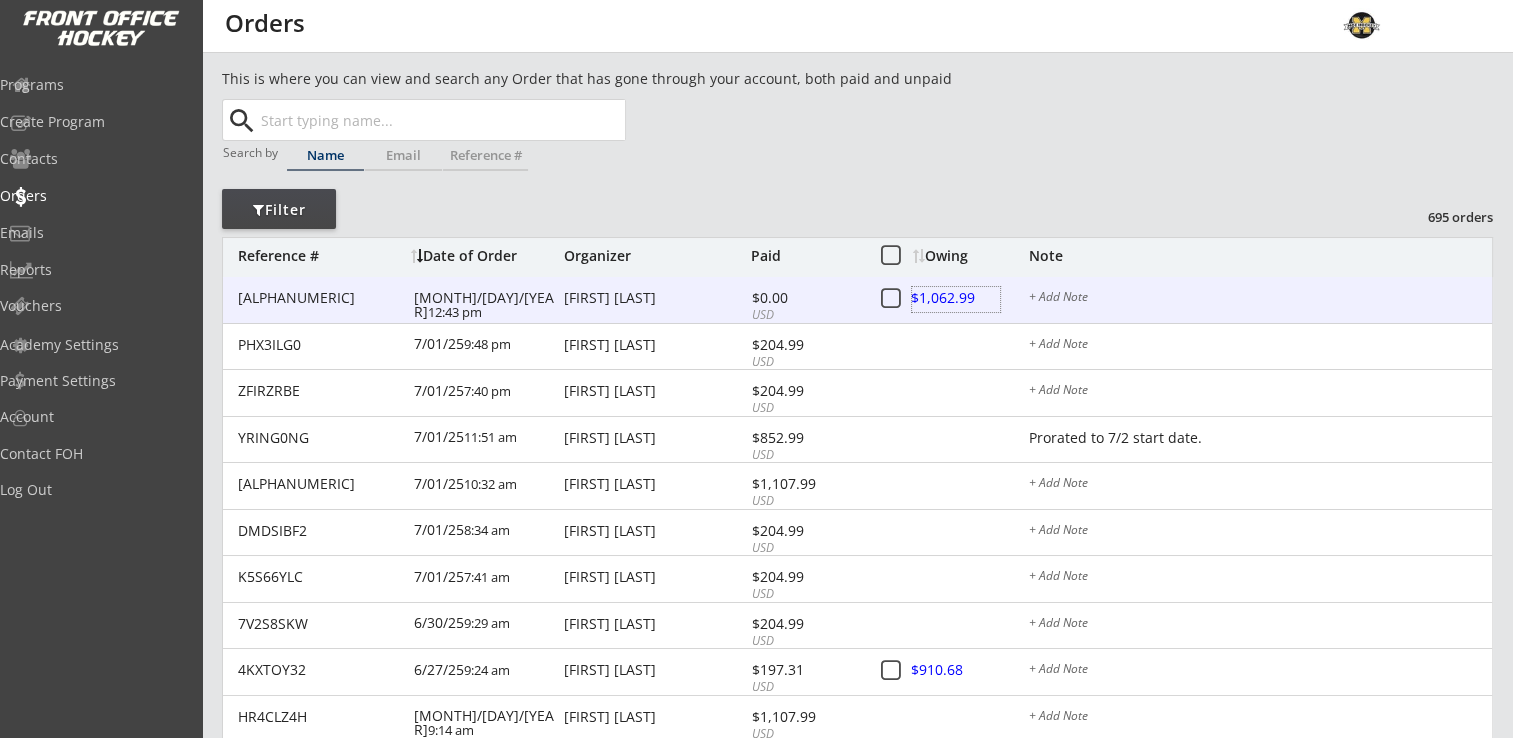 click at bounding box center (956, 299) 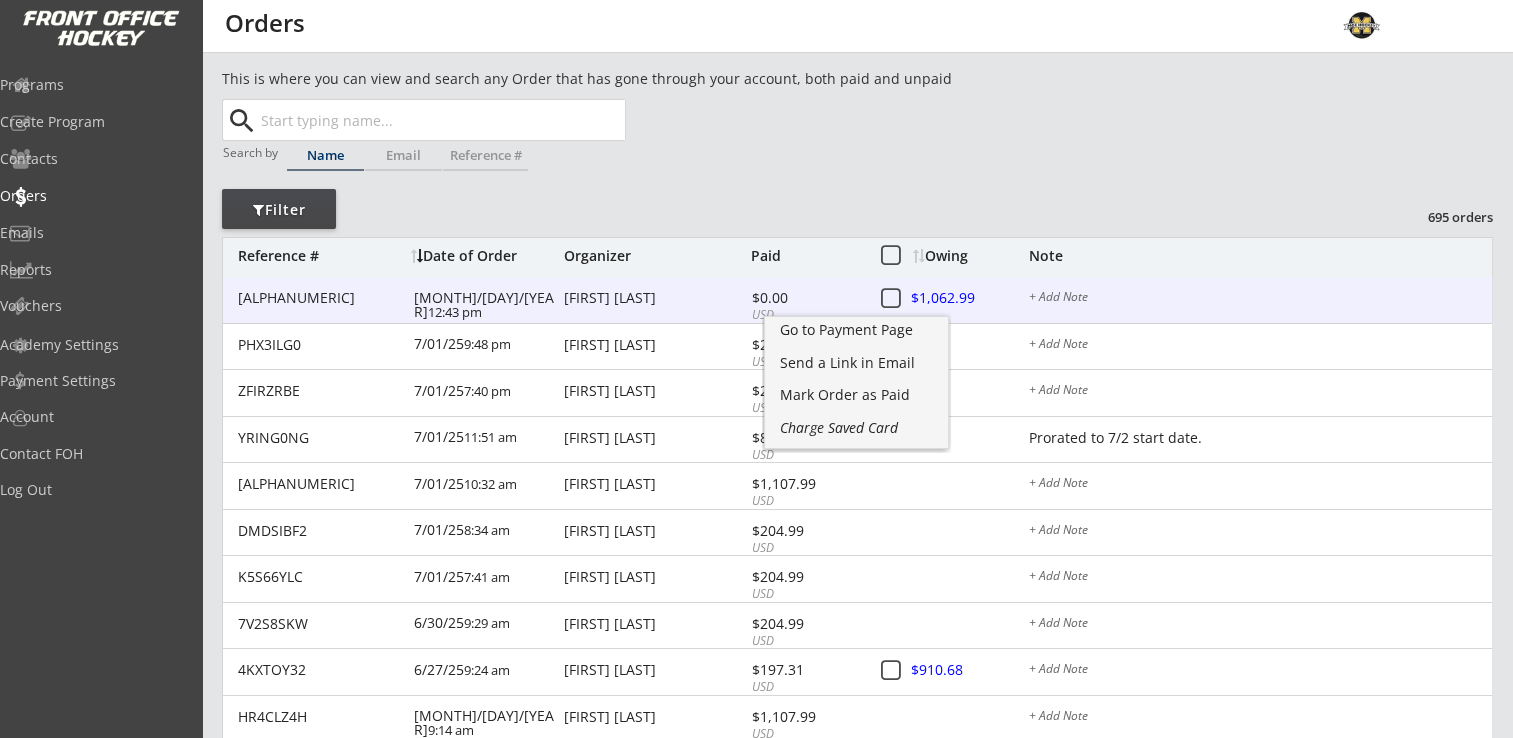 click on "[FIRST] [LAST]" at bounding box center [320, 298] 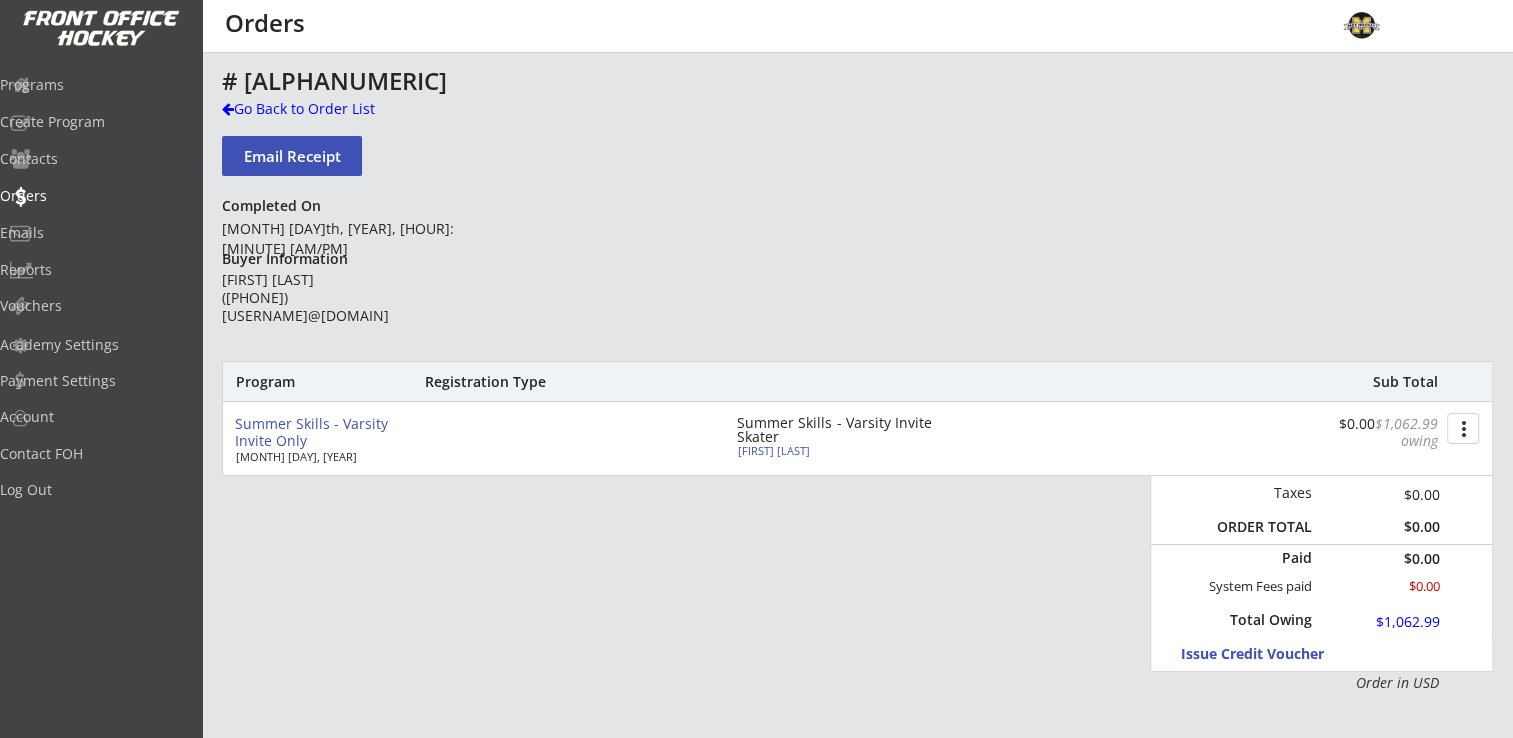 click on "more_vert" at bounding box center [1463, 428] 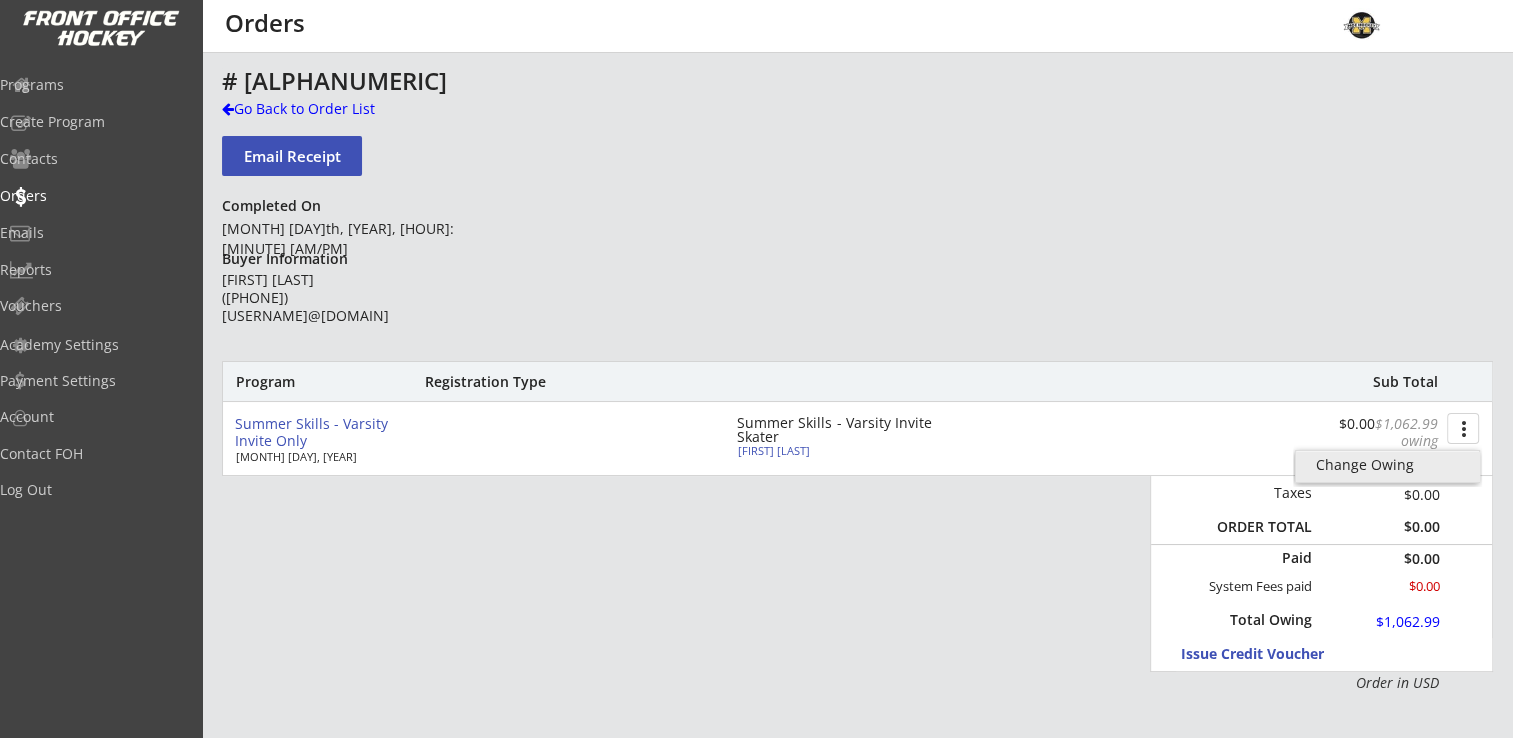 click on "Change Owing" at bounding box center (0, 0) 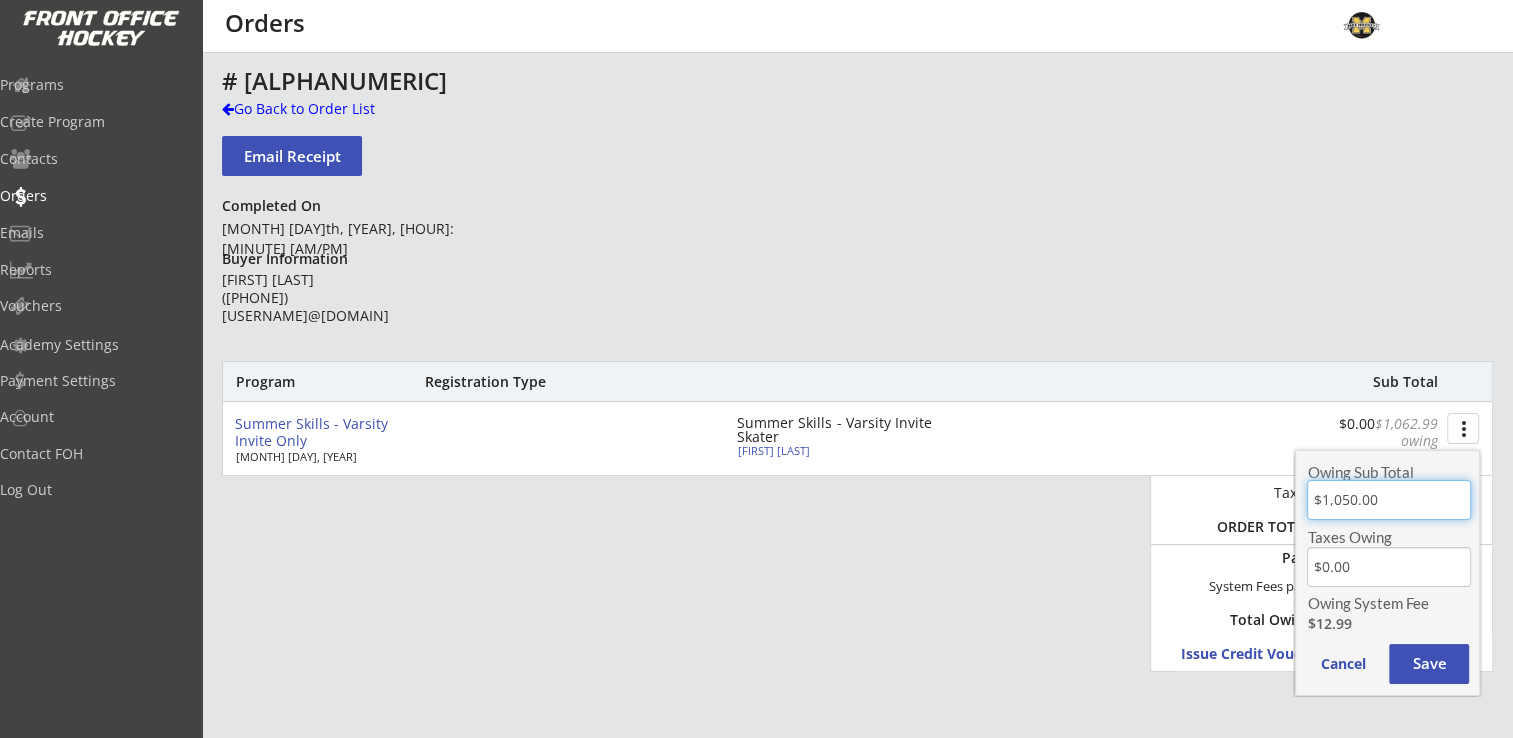 drag, startPoint x: 1388, startPoint y: 510, endPoint x: 1265, endPoint y: 493, distance: 124.16924 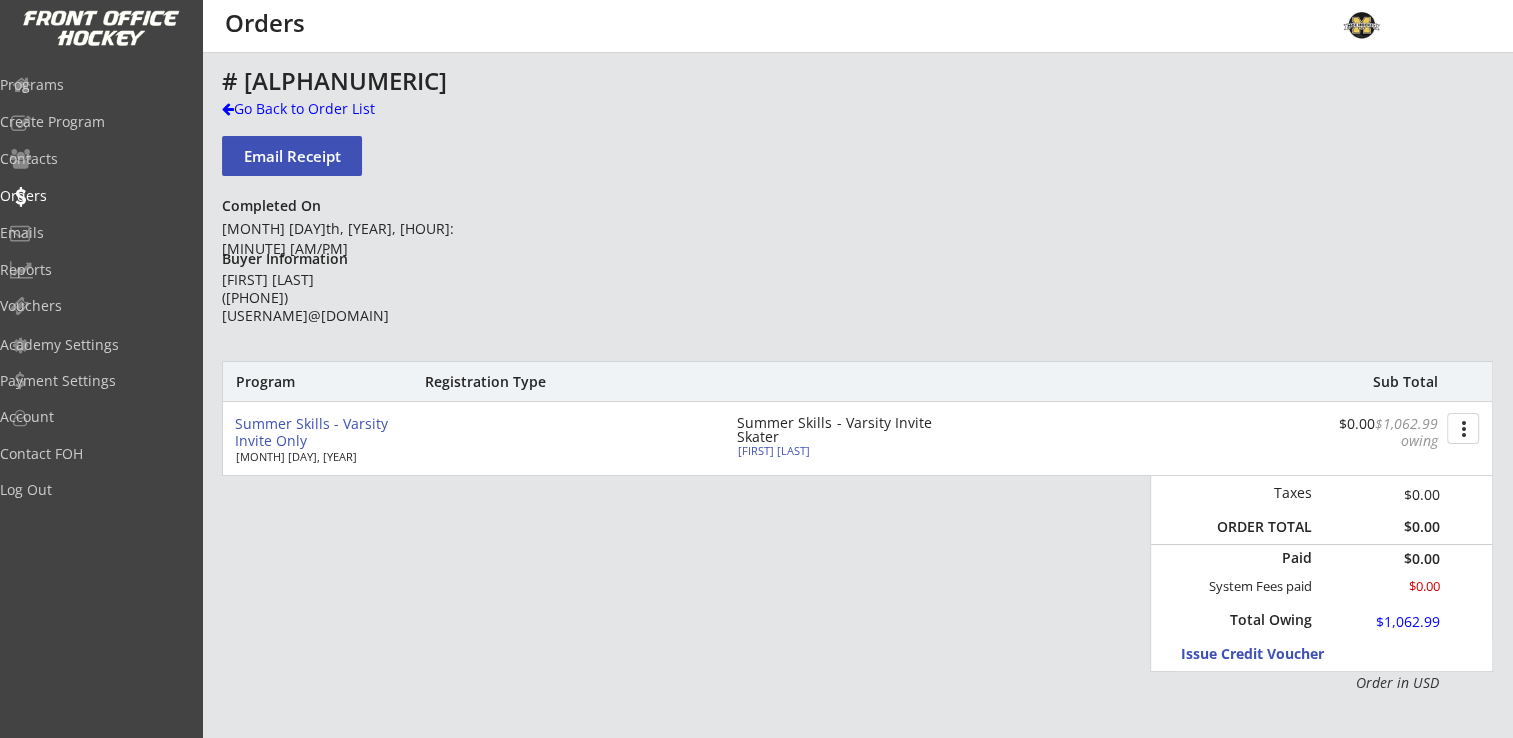 click on "more_vert" at bounding box center (1463, 428) 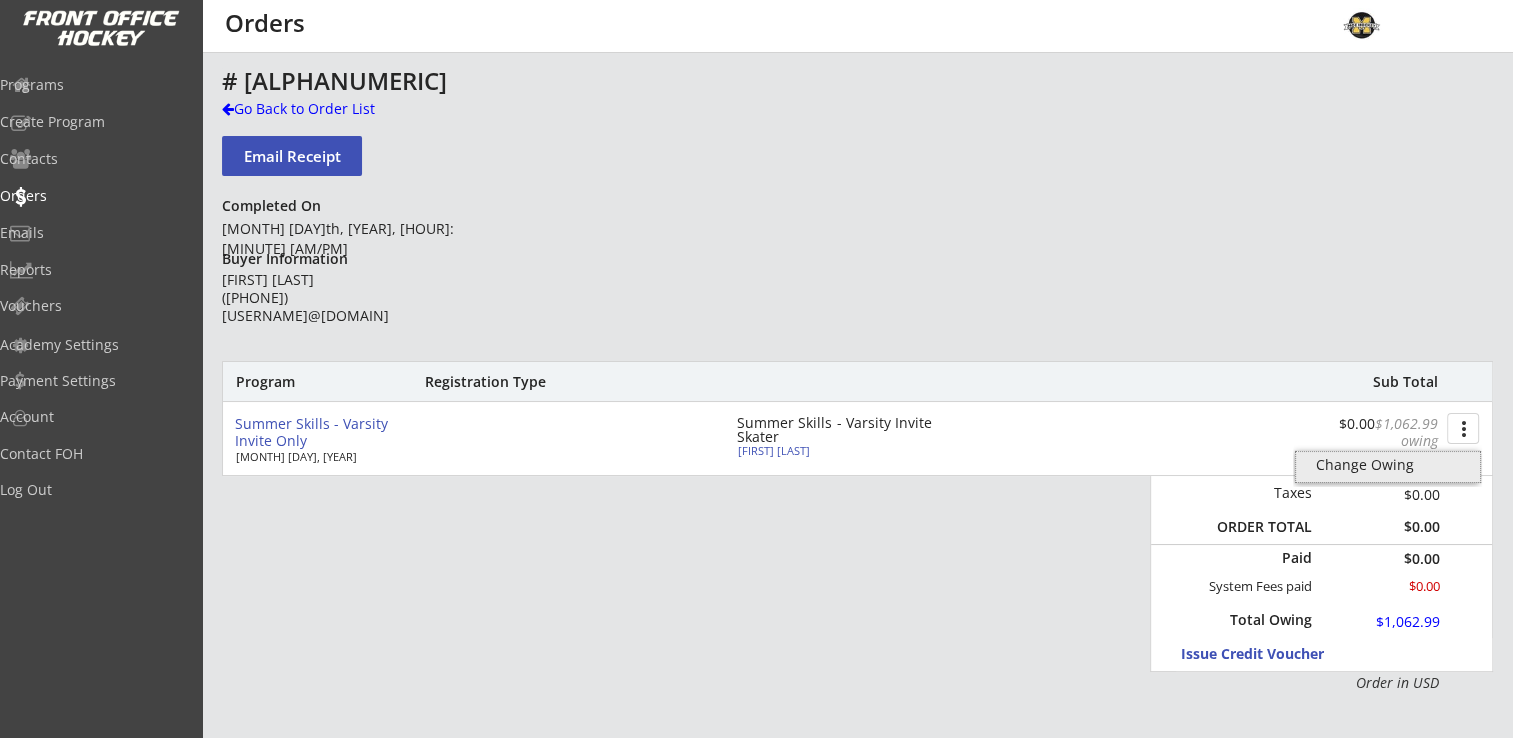 click on "Change Owing" at bounding box center [1387, 467] 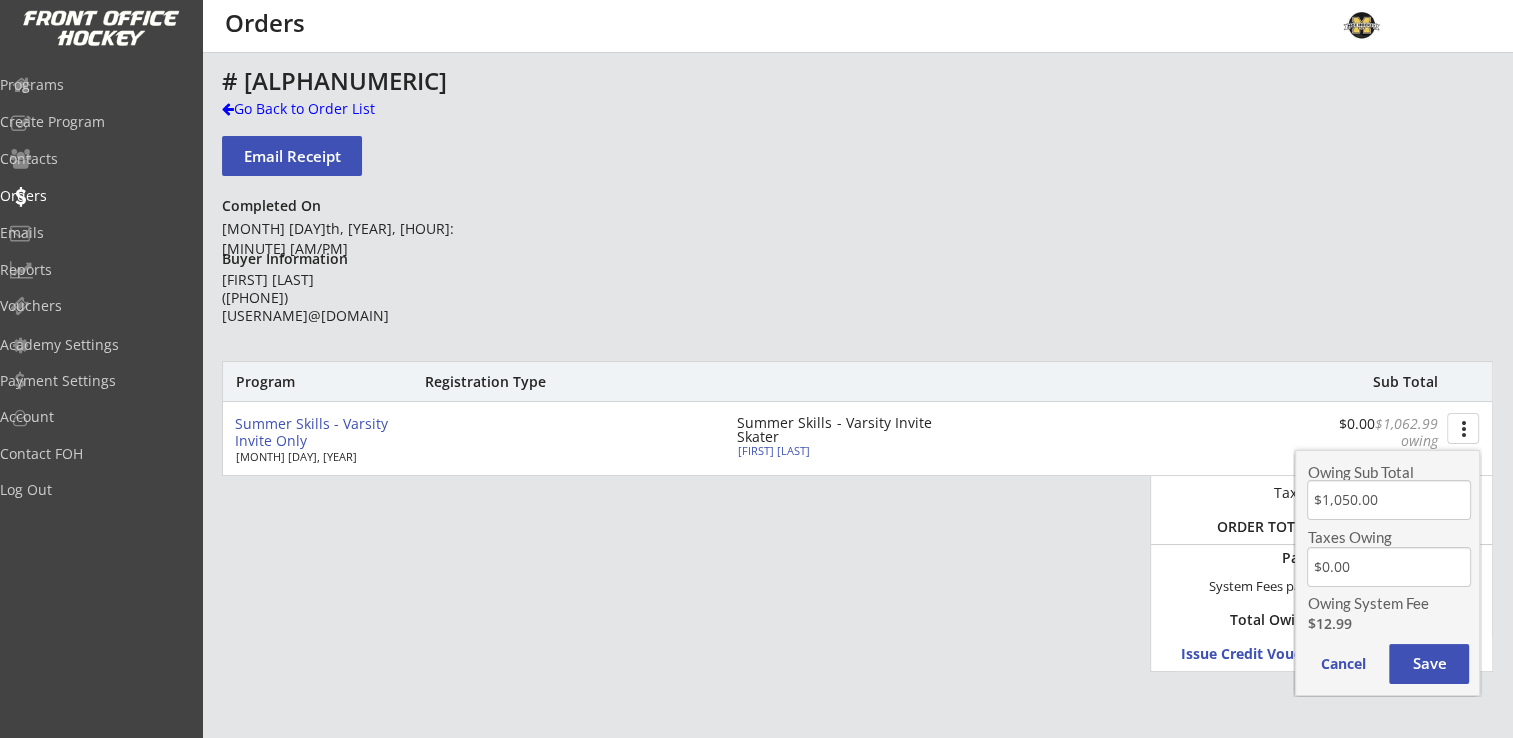 click at bounding box center (1388, 500) 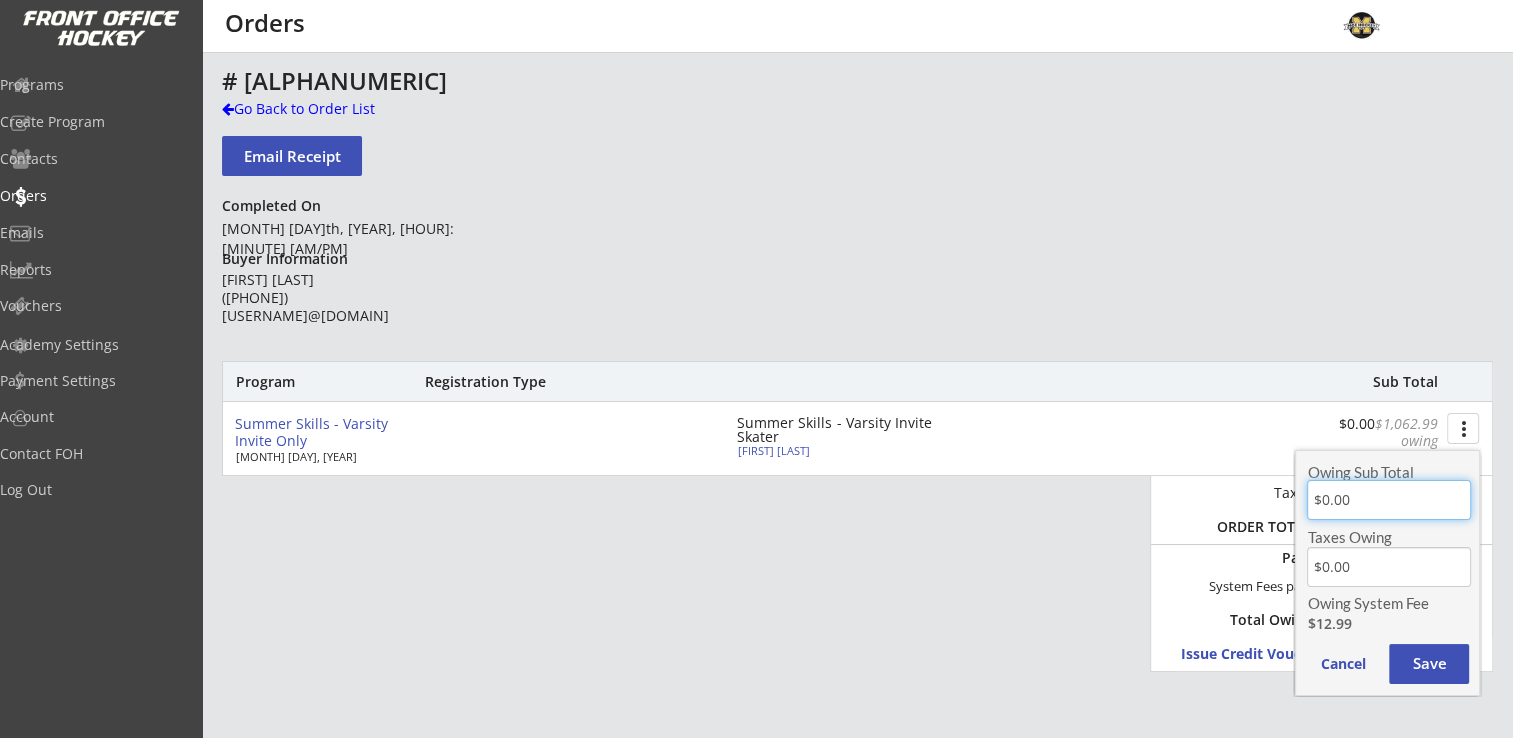 type on "$0.00" 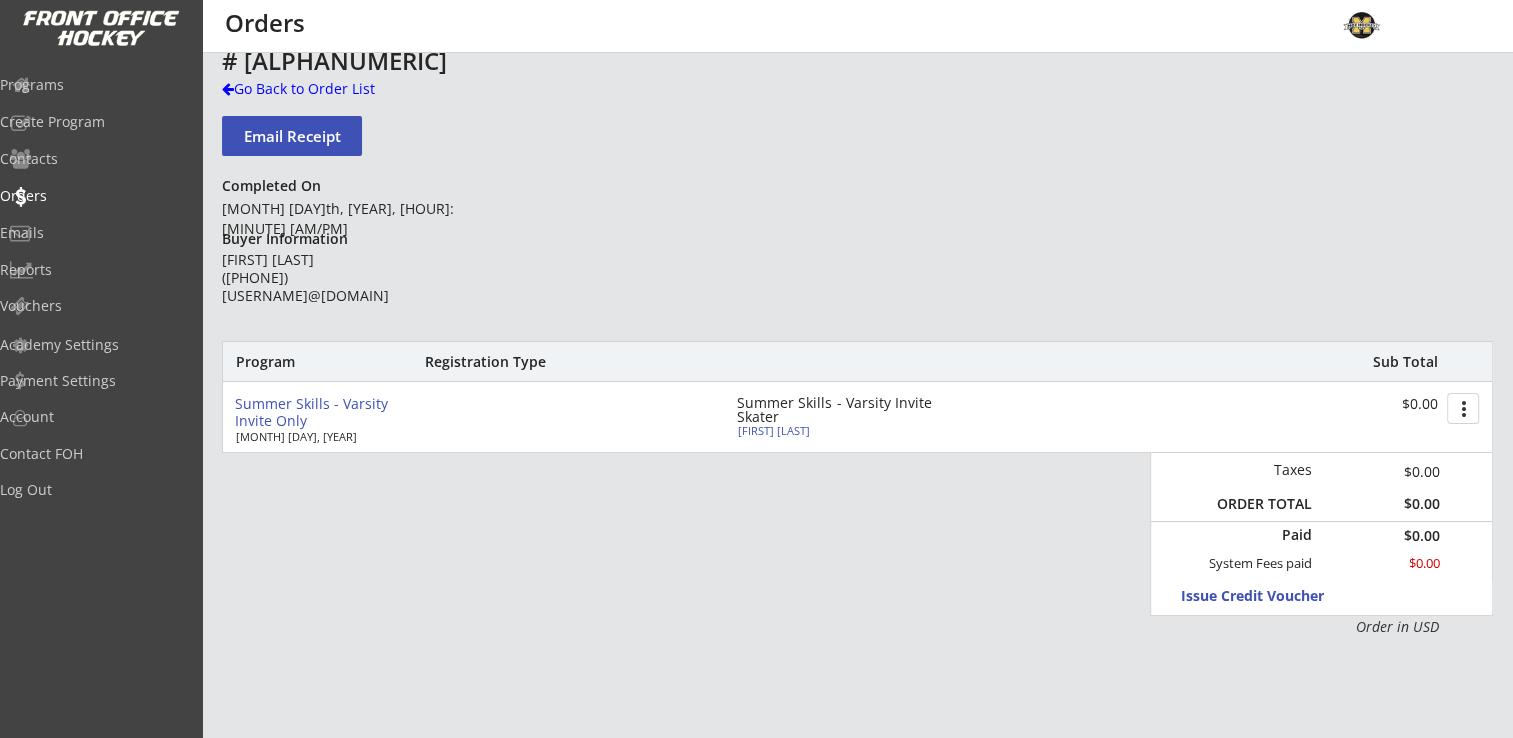 scroll, scrollTop: 0, scrollLeft: 0, axis: both 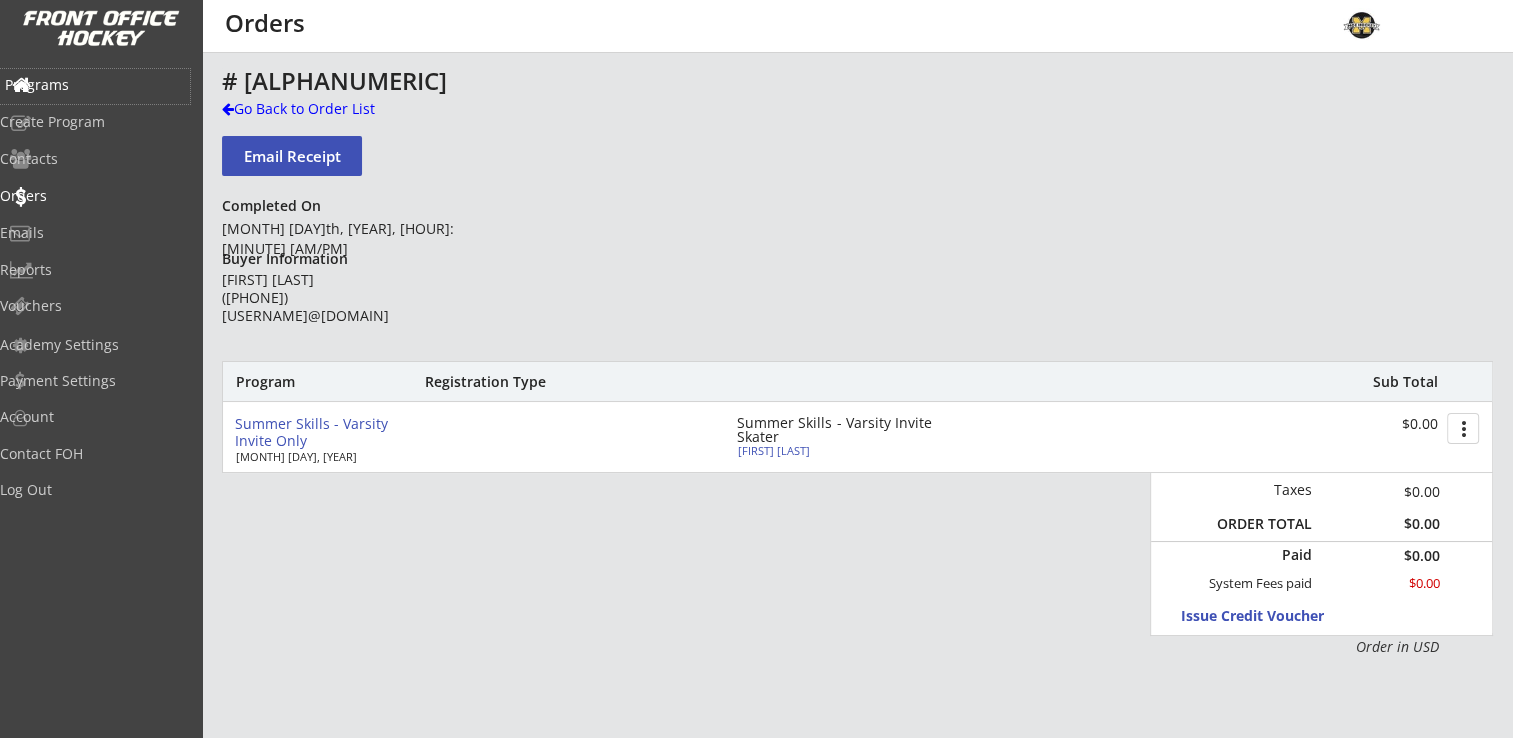 click on "Programs" at bounding box center [95, 85] 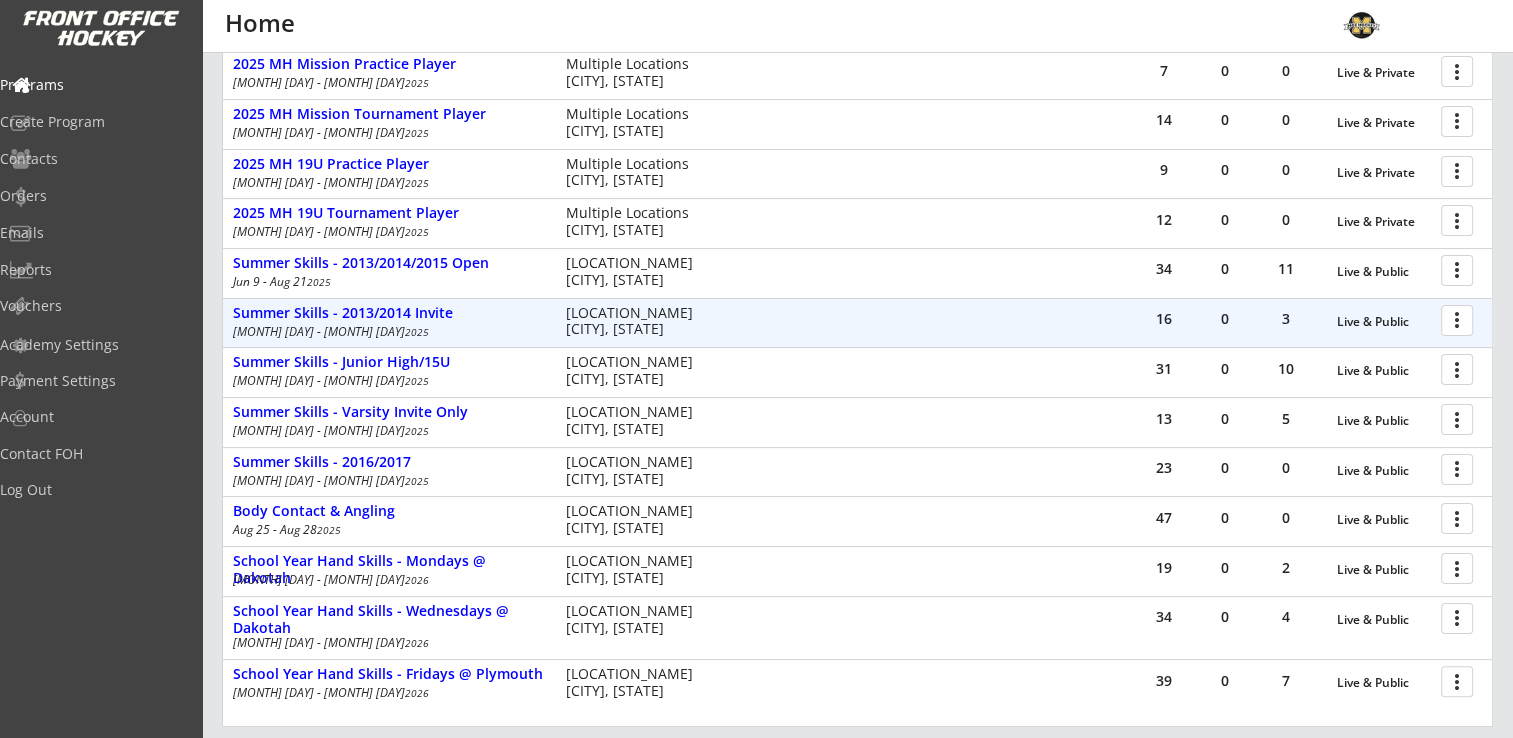 scroll, scrollTop: 228, scrollLeft: 0, axis: vertical 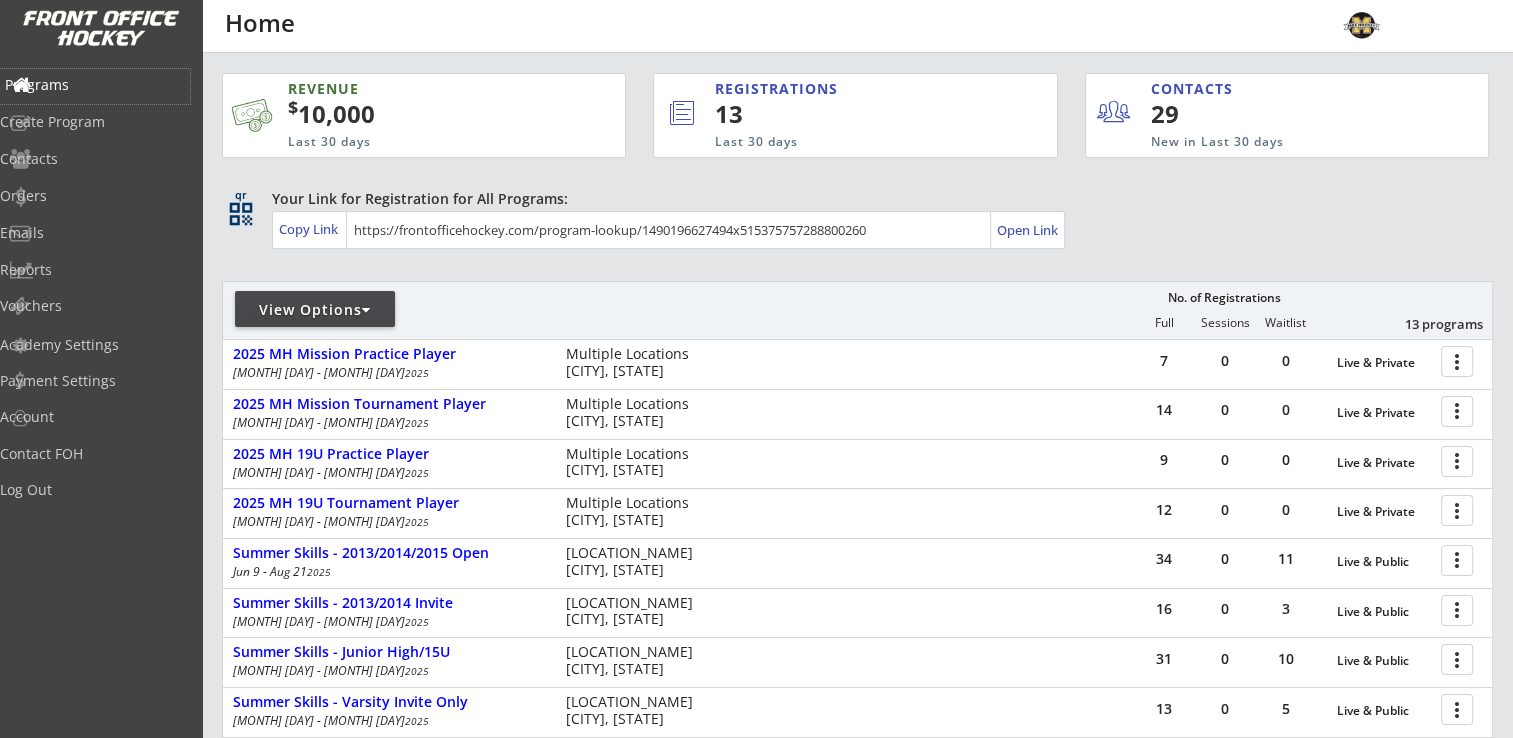 click on "Programs" at bounding box center (95, 85) 